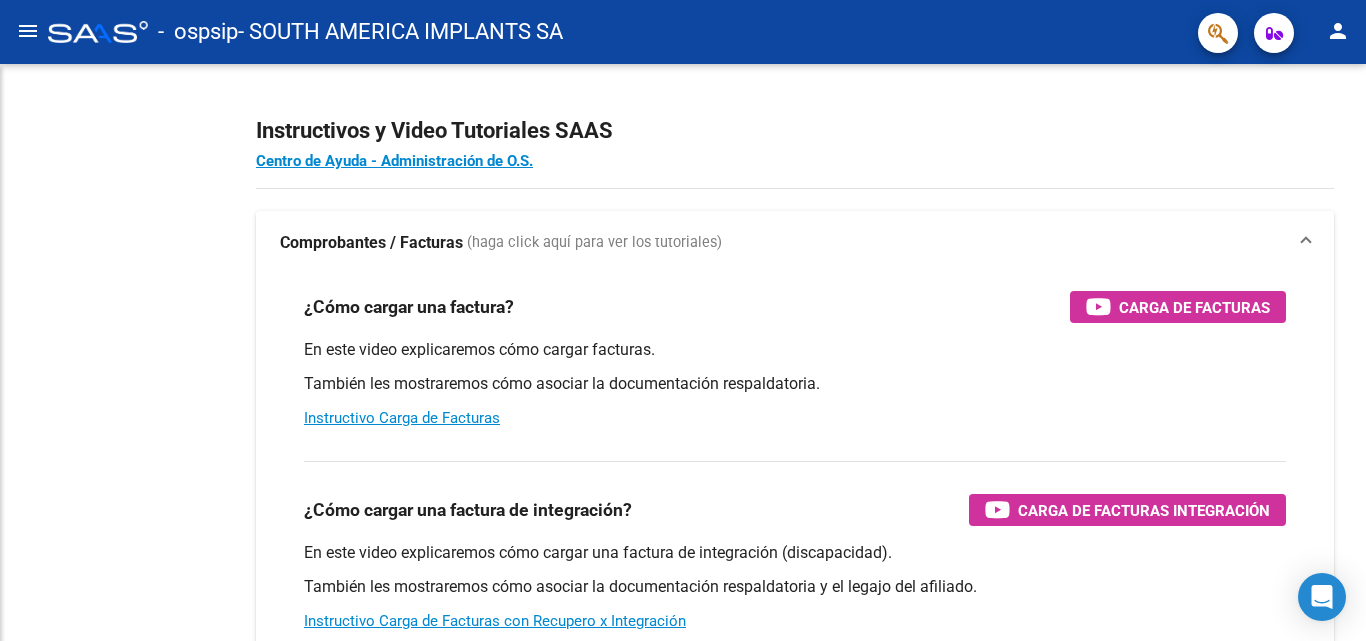 scroll, scrollTop: 0, scrollLeft: 0, axis: both 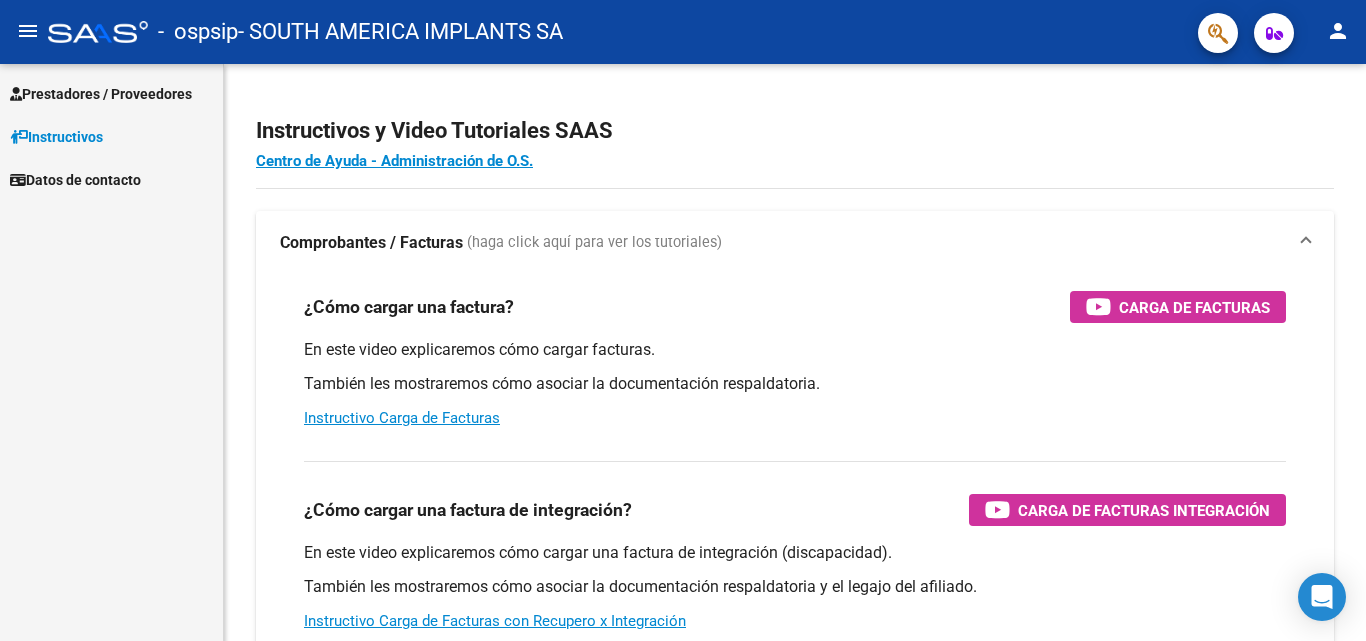 click on "Prestadores / Proveedores" at bounding box center (101, 94) 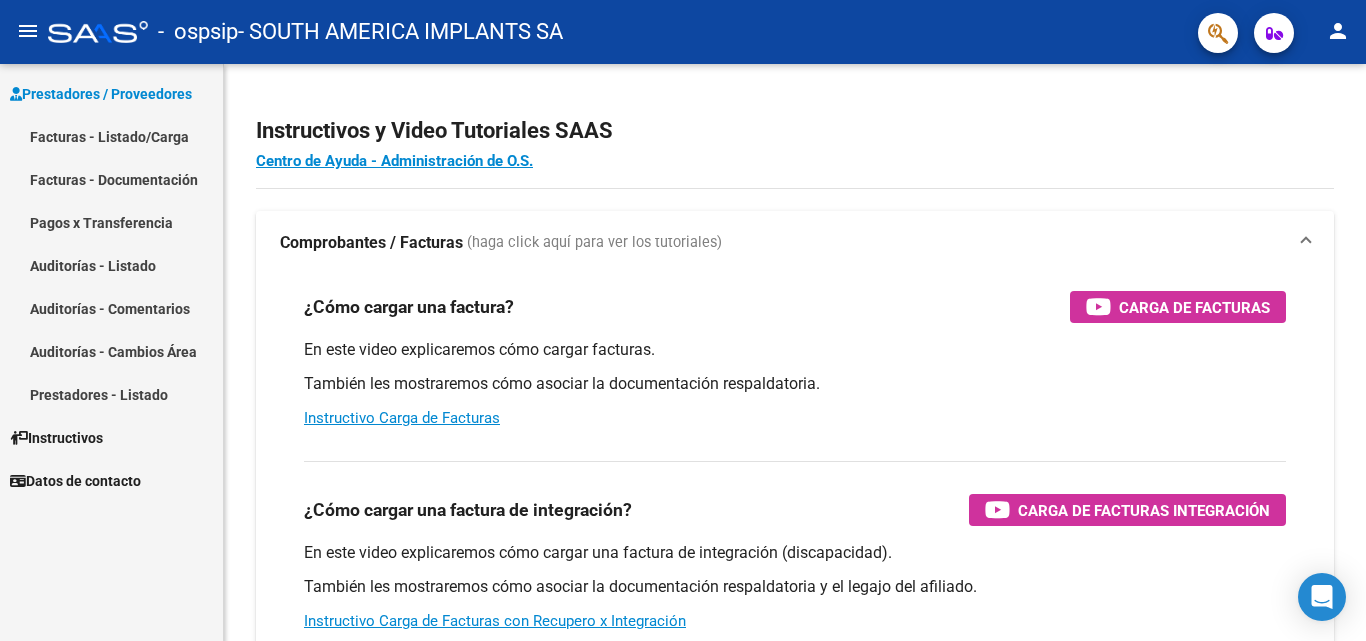 click on "Facturas - Listado/Carga" at bounding box center [111, 136] 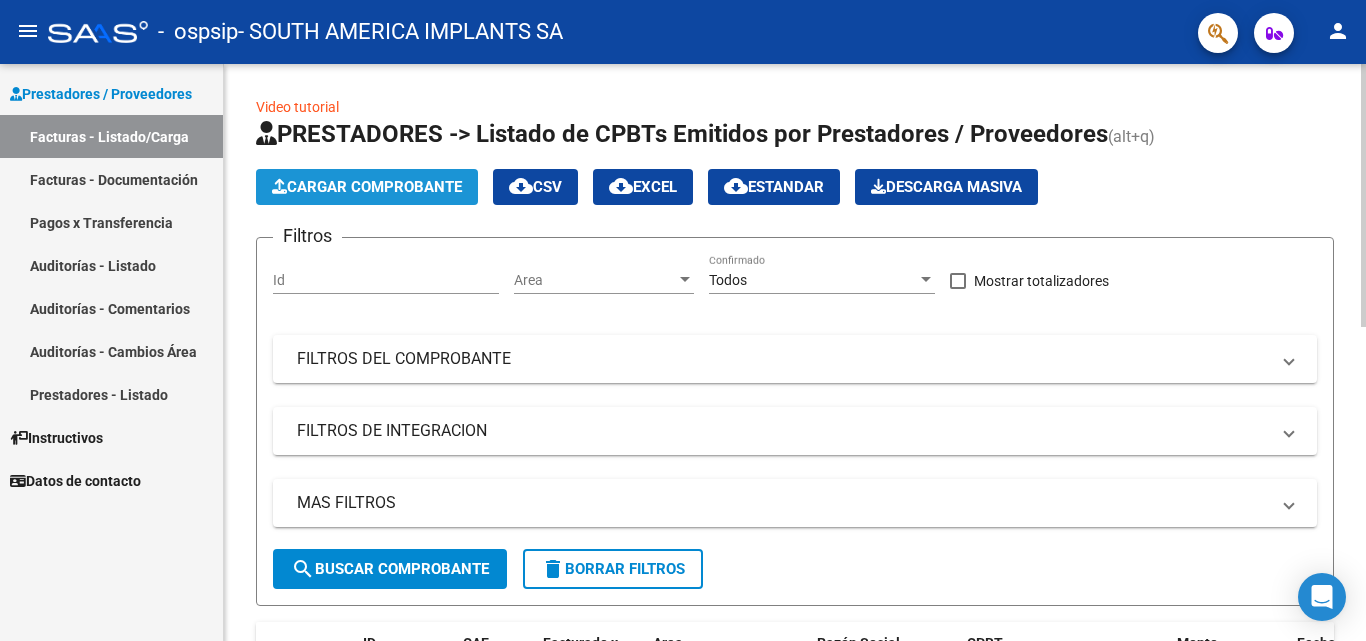 click on "Cargar Comprobante" 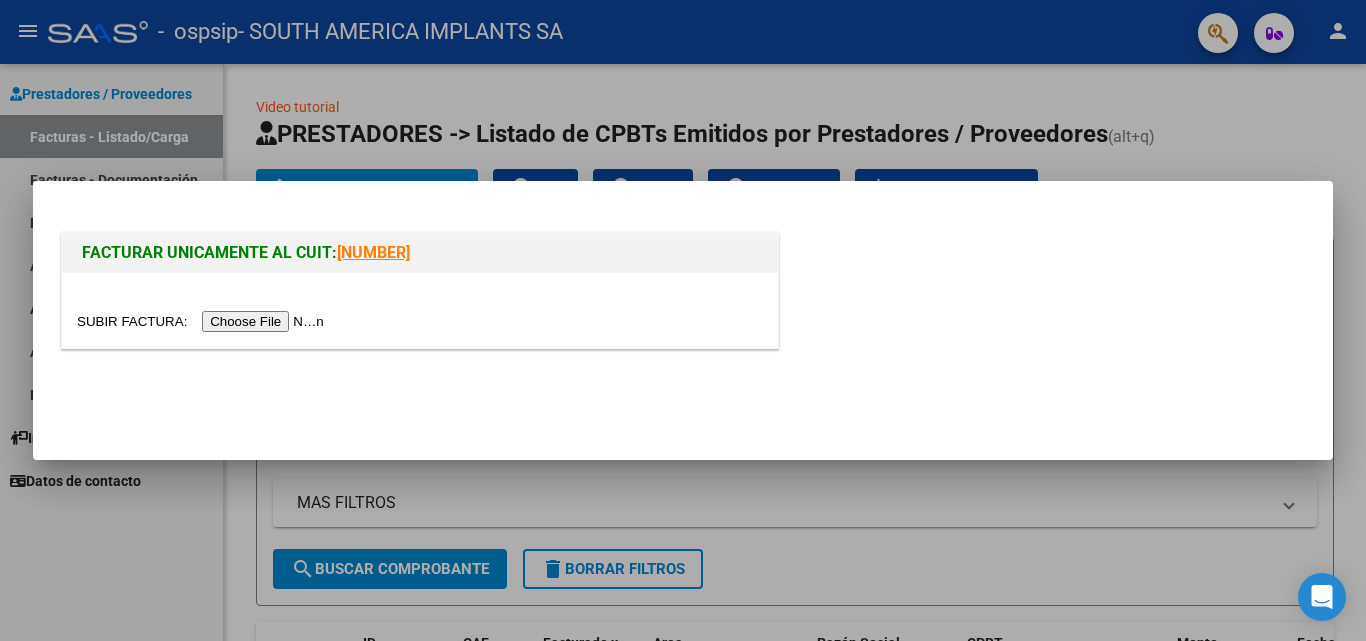click at bounding box center (203, 321) 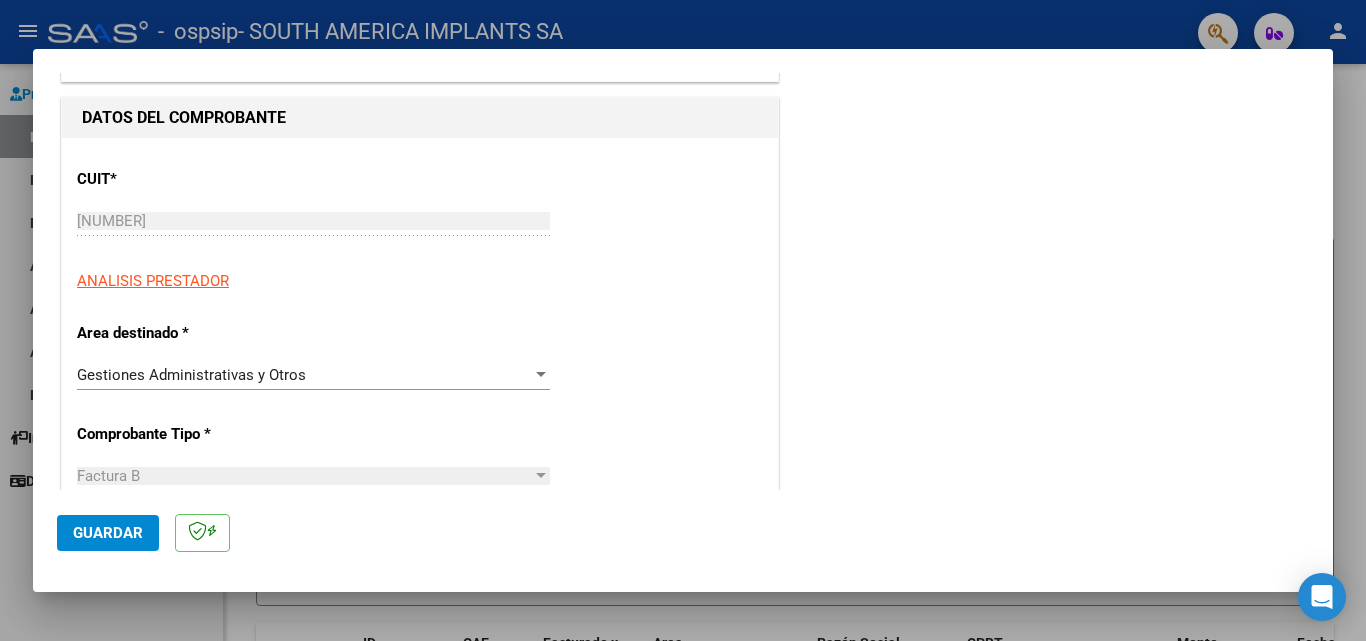 scroll, scrollTop: 300, scrollLeft: 0, axis: vertical 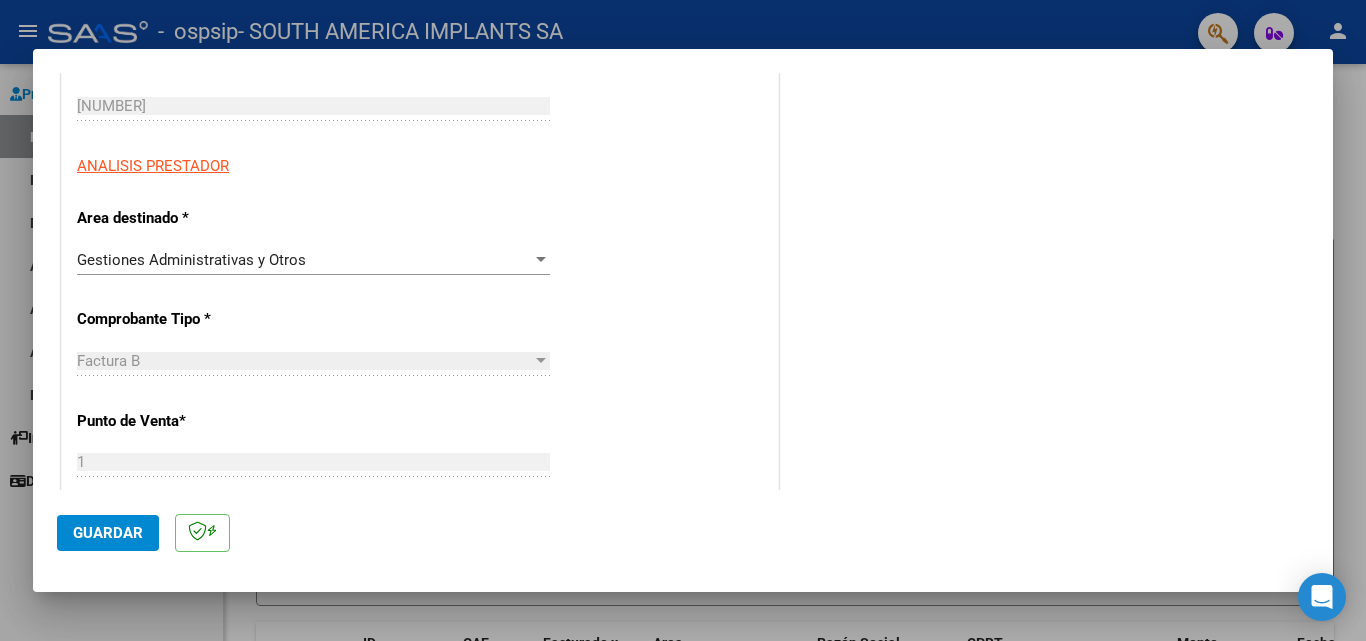 click on "Guardar" 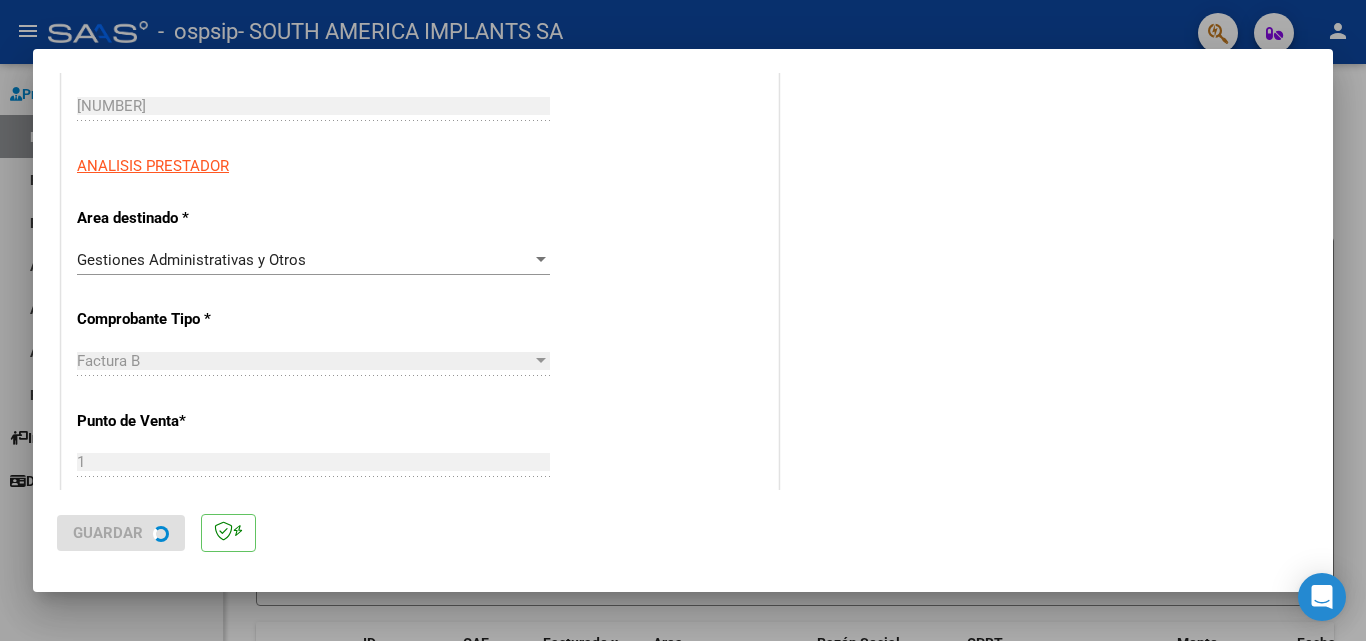 scroll, scrollTop: 0, scrollLeft: 0, axis: both 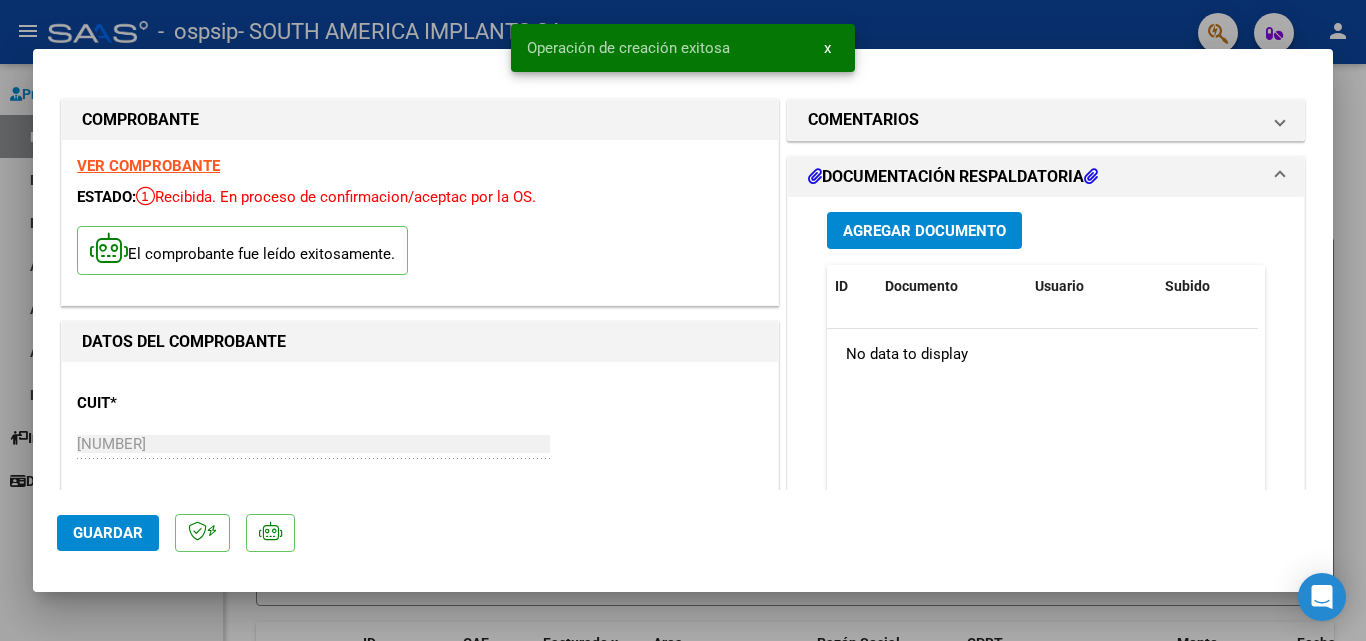 click on "Agregar Documento" at bounding box center [924, 231] 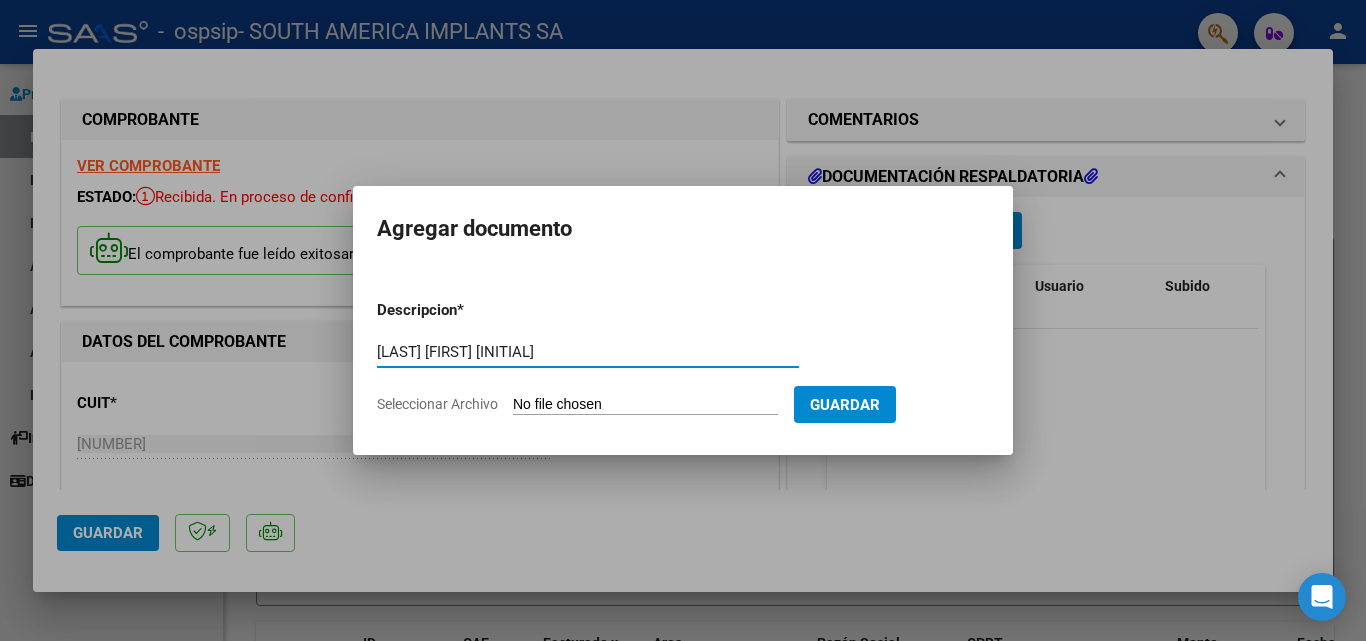 type on "[LAST] [FIRST] [INITIAL]" 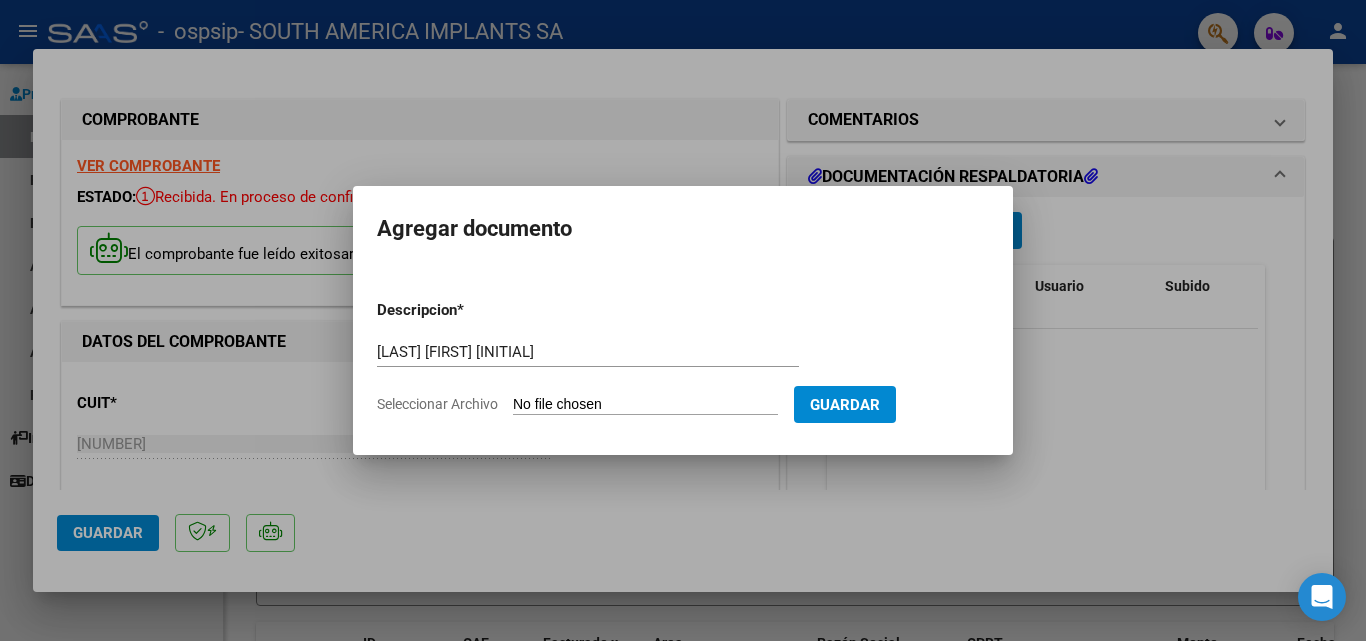 click on "Seleccionar Archivo" 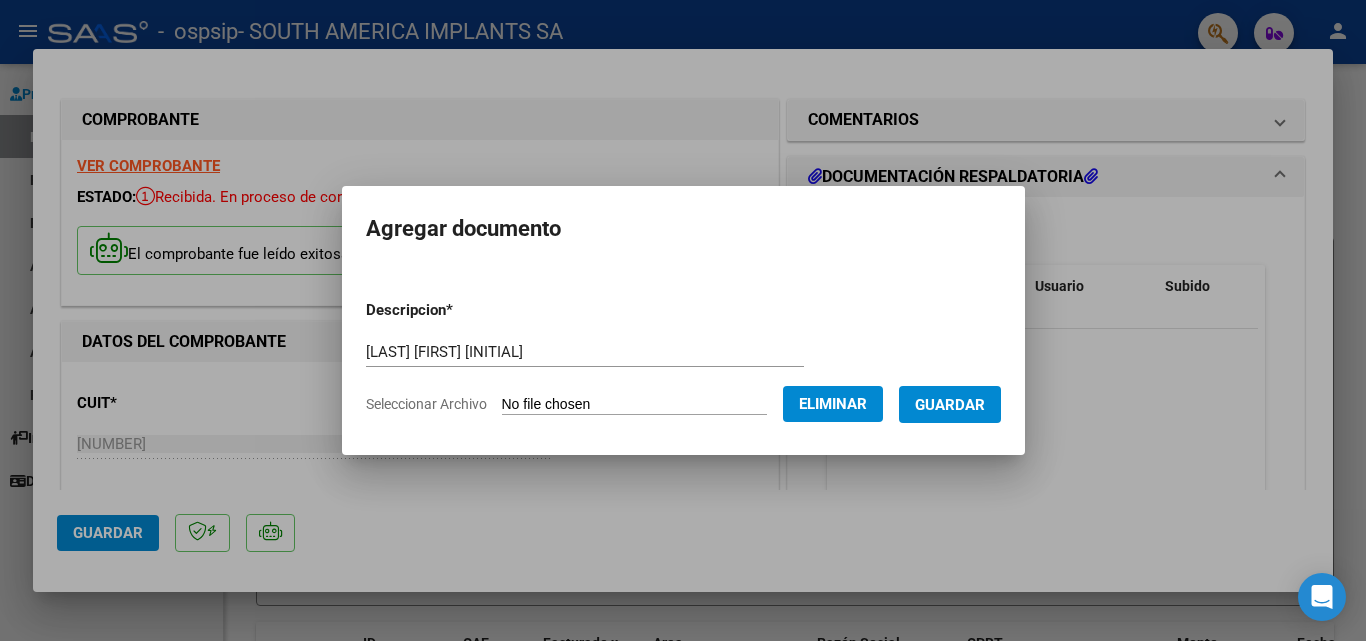 click on "Guardar" at bounding box center (950, 405) 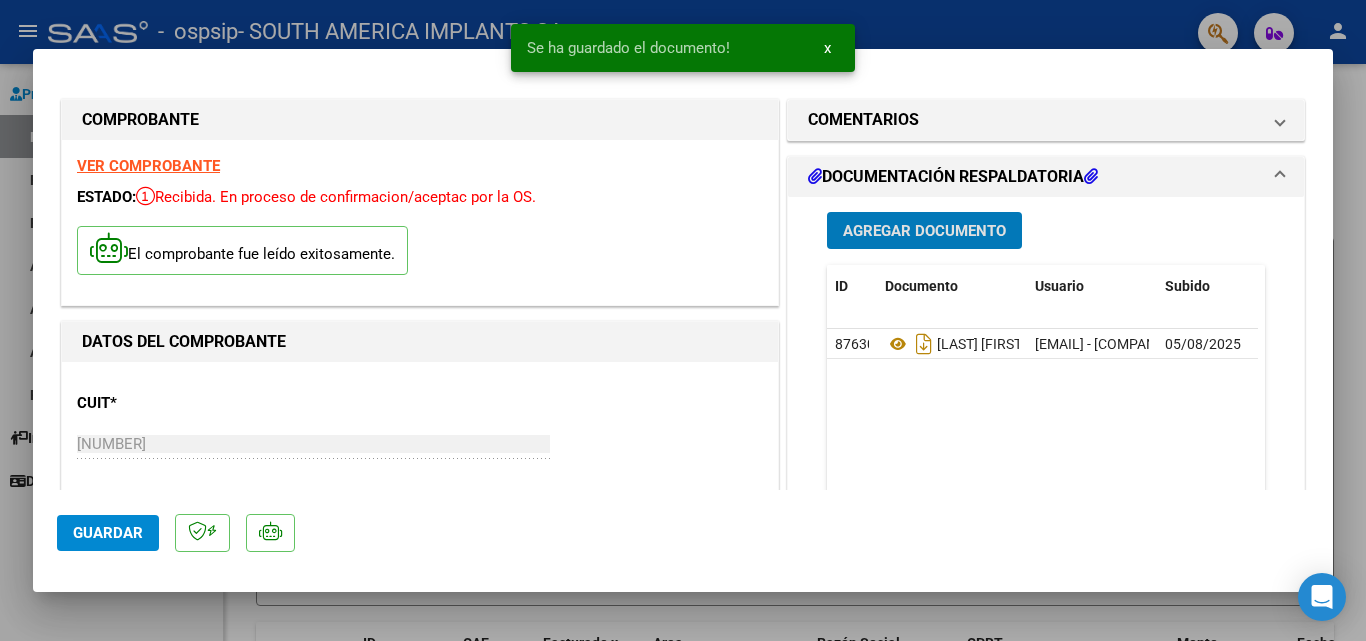 click on "Guardar" 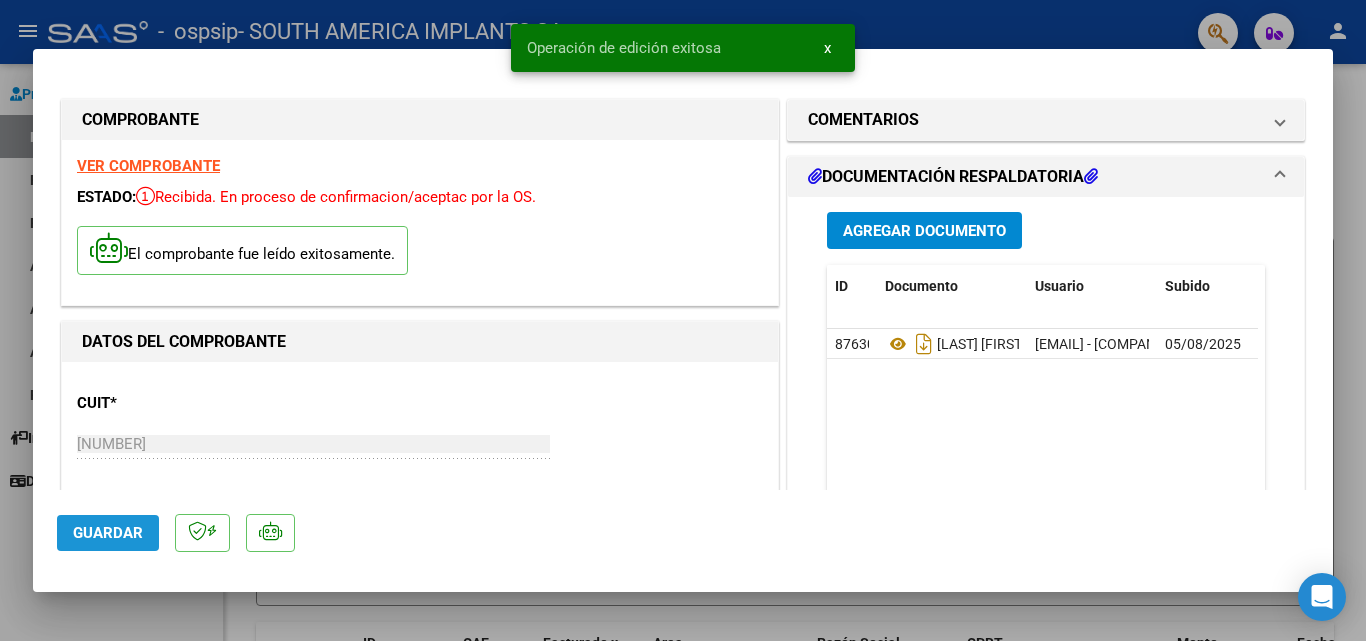 click on "Guardar" 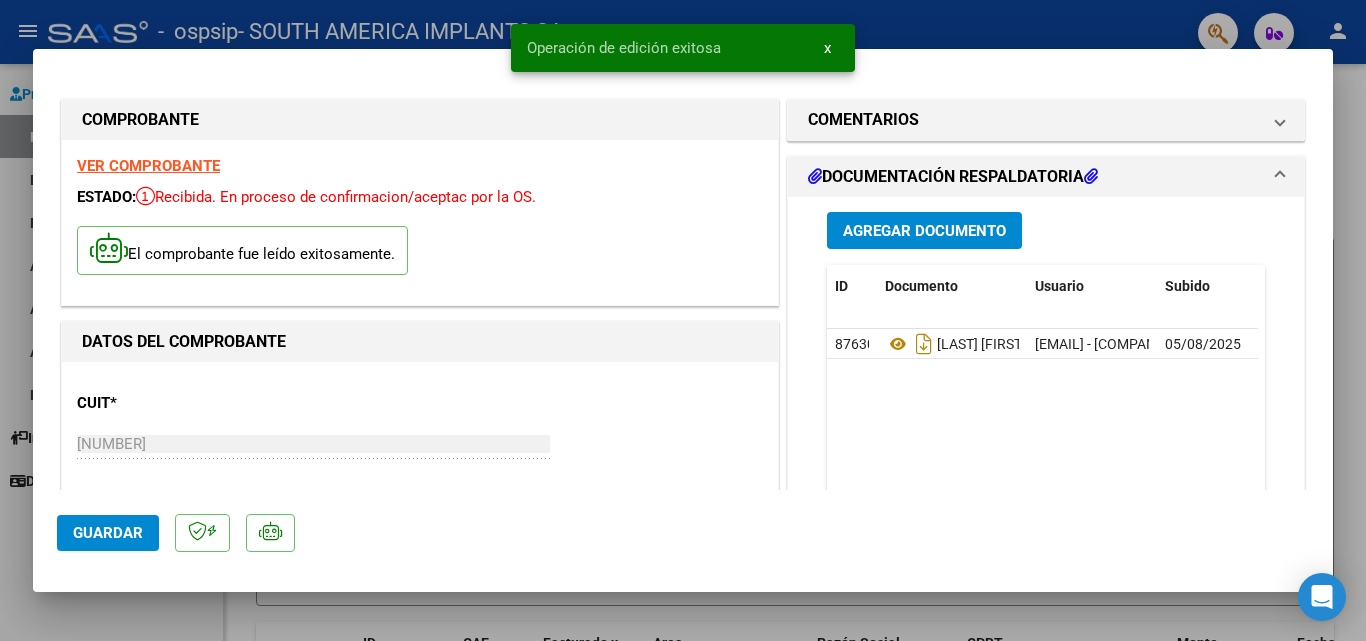 click at bounding box center (683, 320) 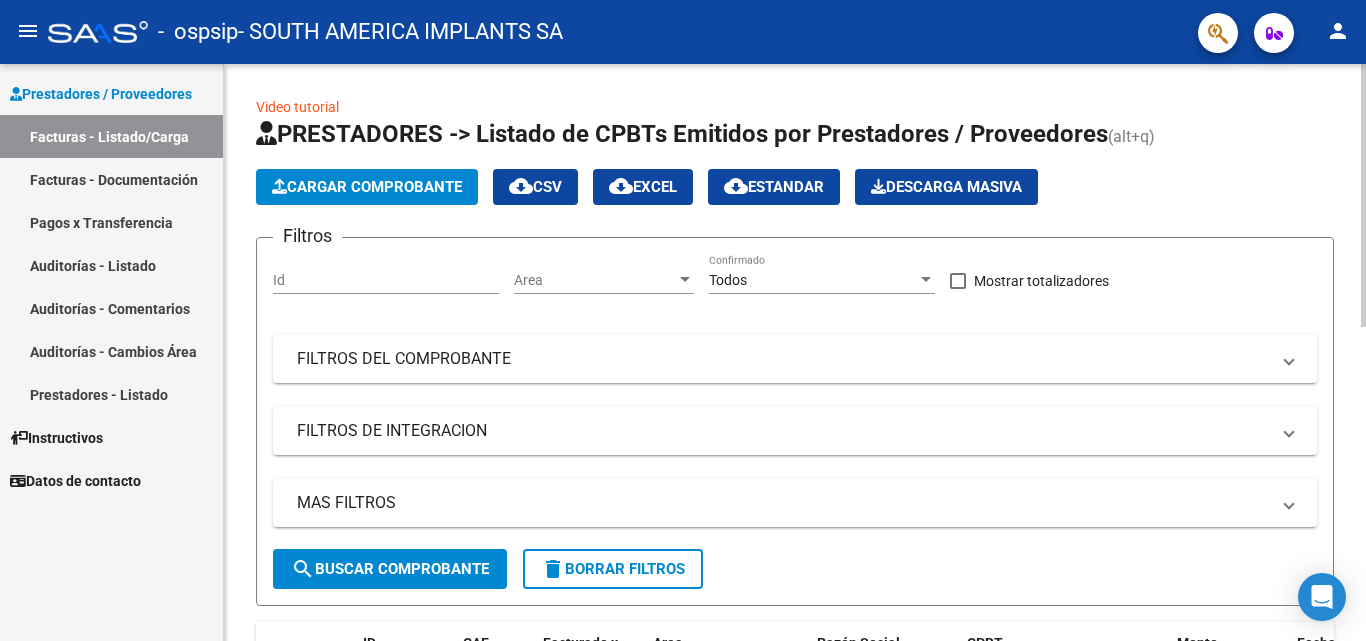 click on "Cargar Comprobante" 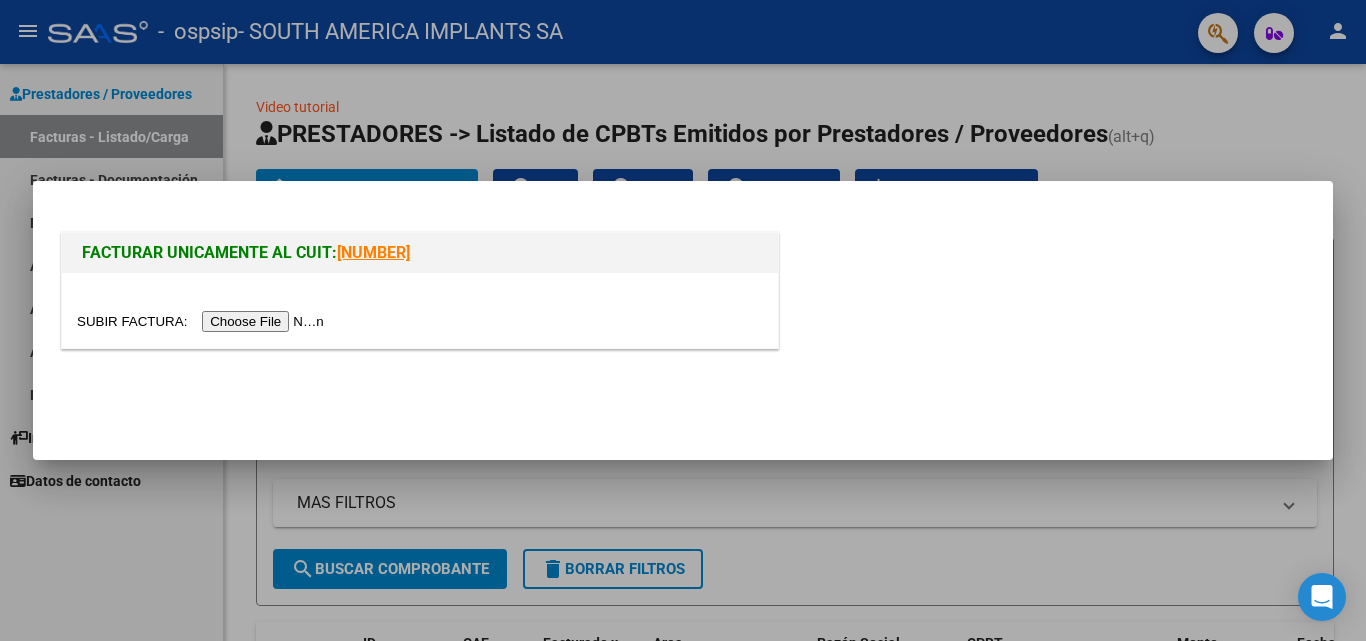 click at bounding box center (203, 321) 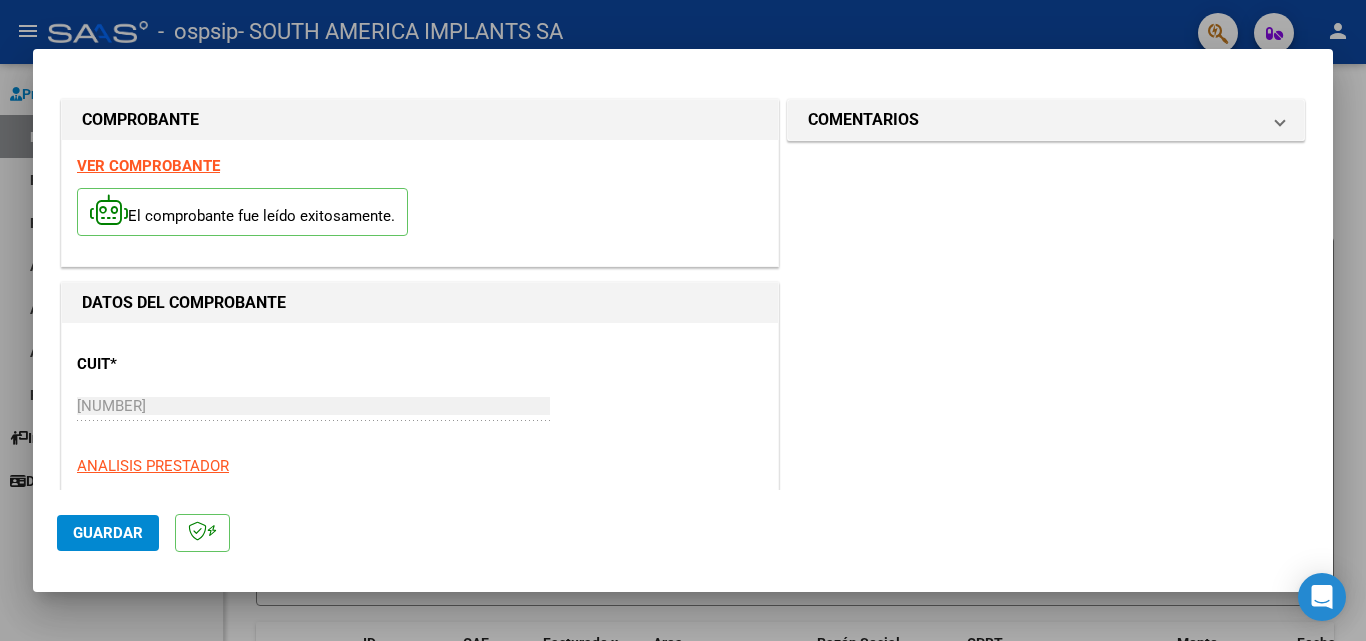click on "Guardar" 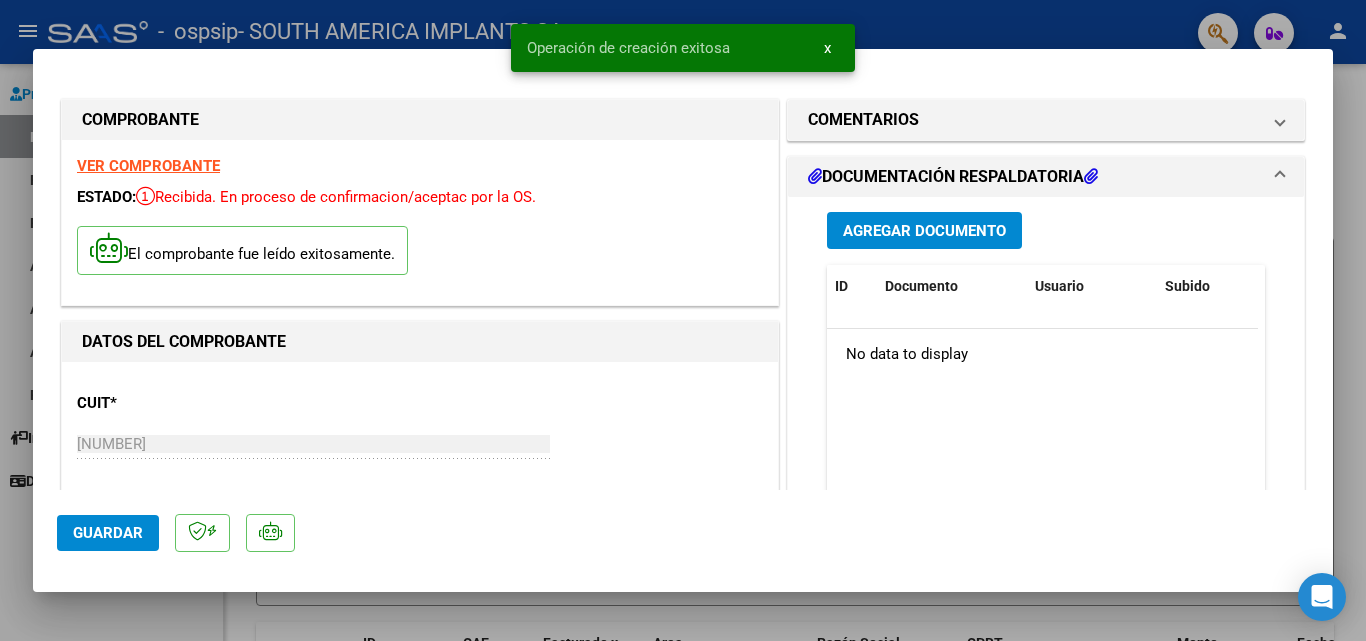 click on "Agregar Documento" at bounding box center (924, 231) 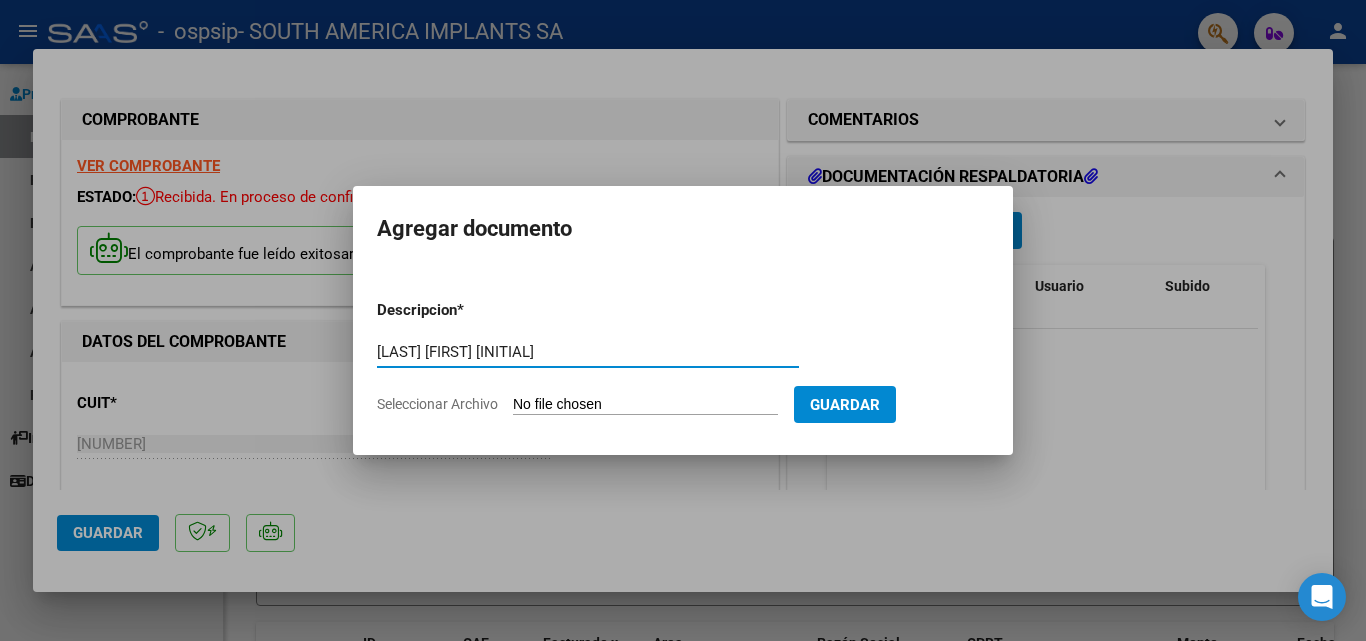 type on "[LAST] [FIRST] [INITIAL]" 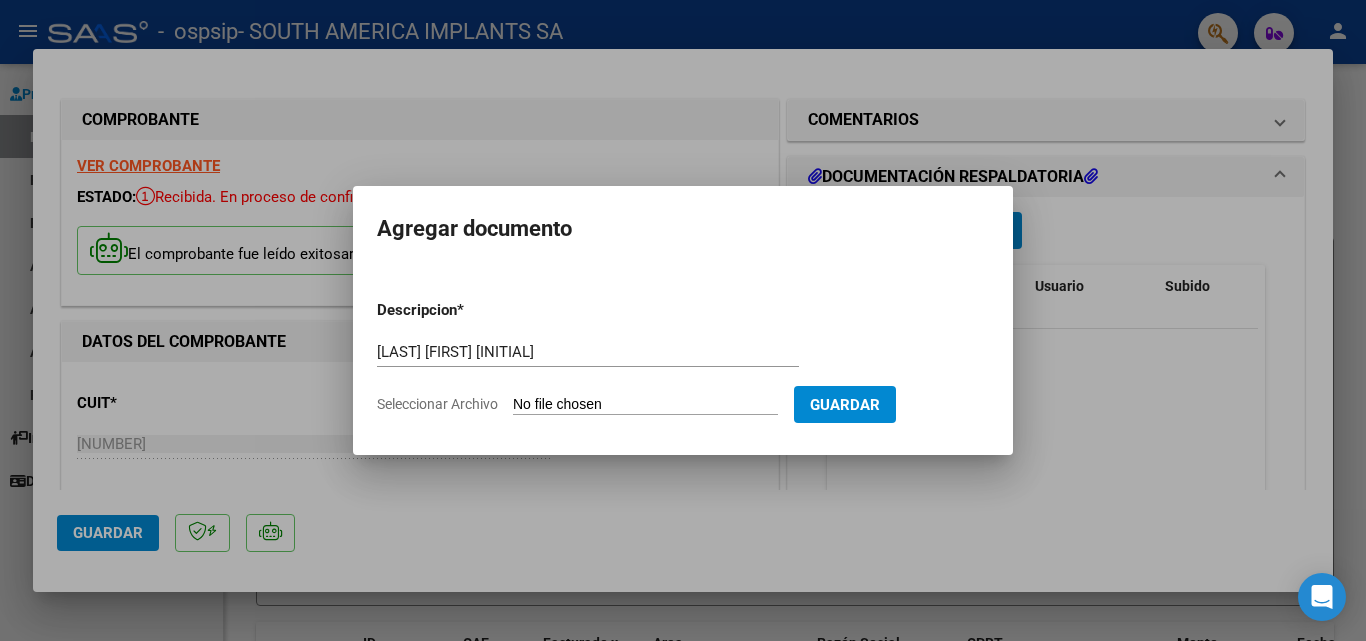 type on "C:\fakepath\FC B1-[NUMBER] [LAST] [FIRST] [INITIAL].pdf" 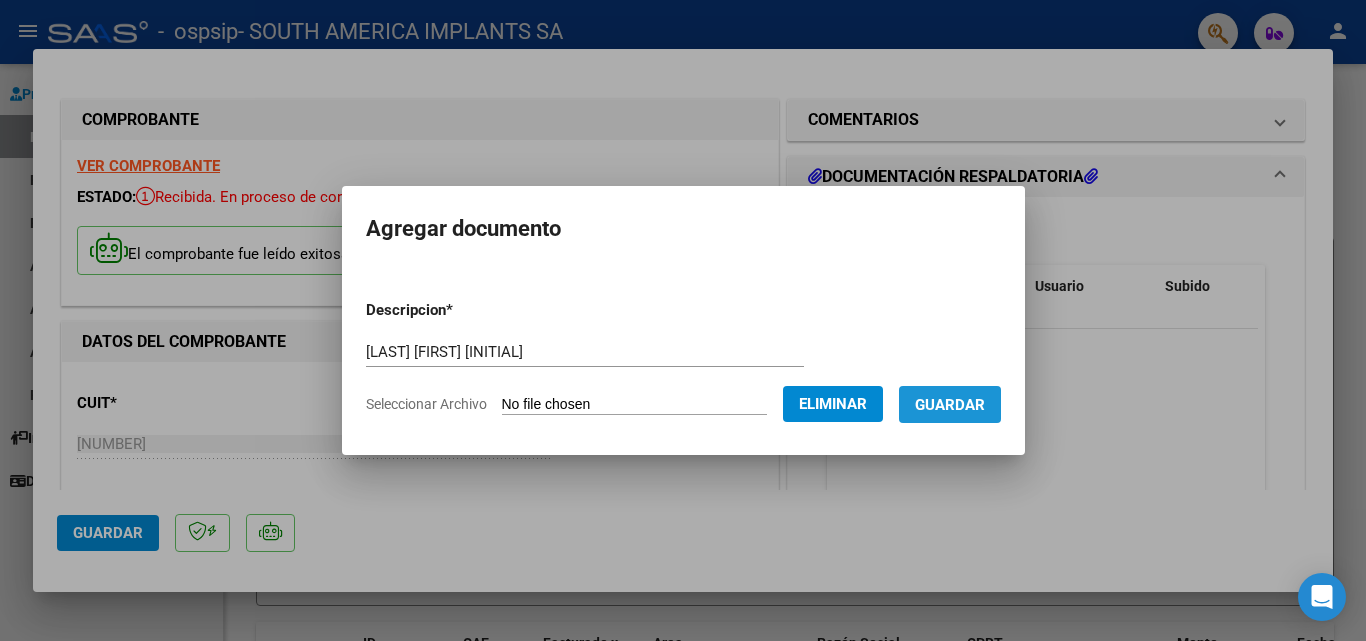 click on "Guardar" at bounding box center (950, 405) 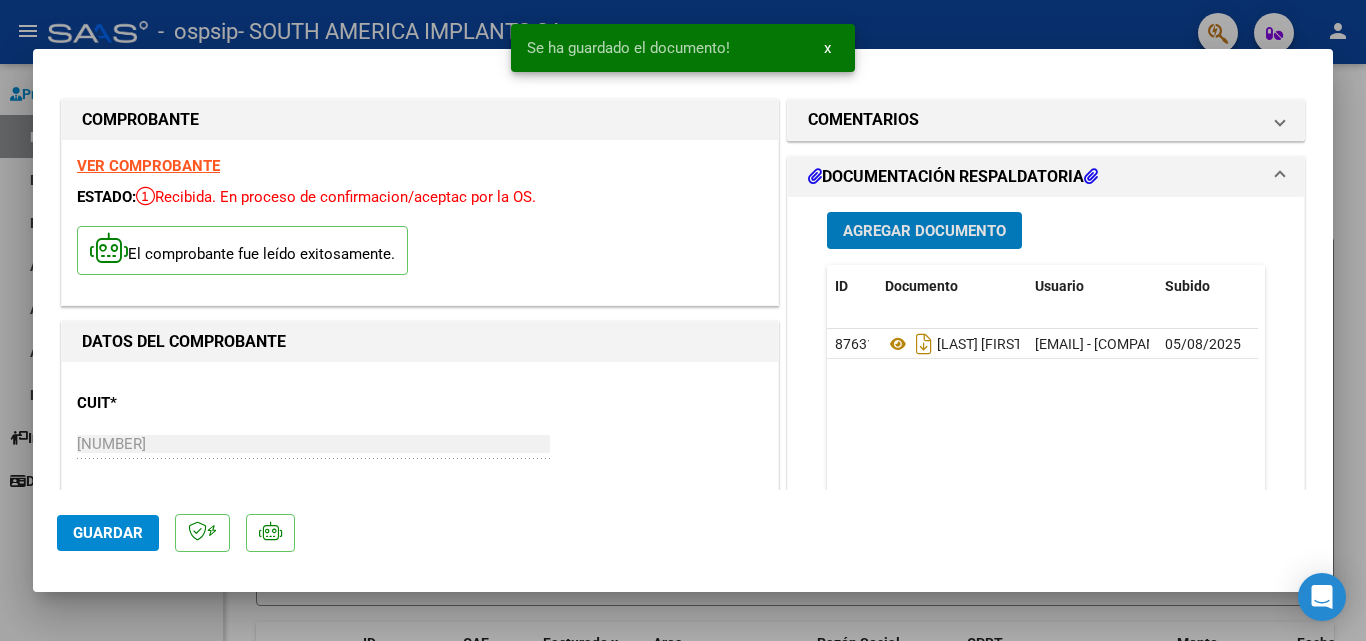 click on "Guardar" 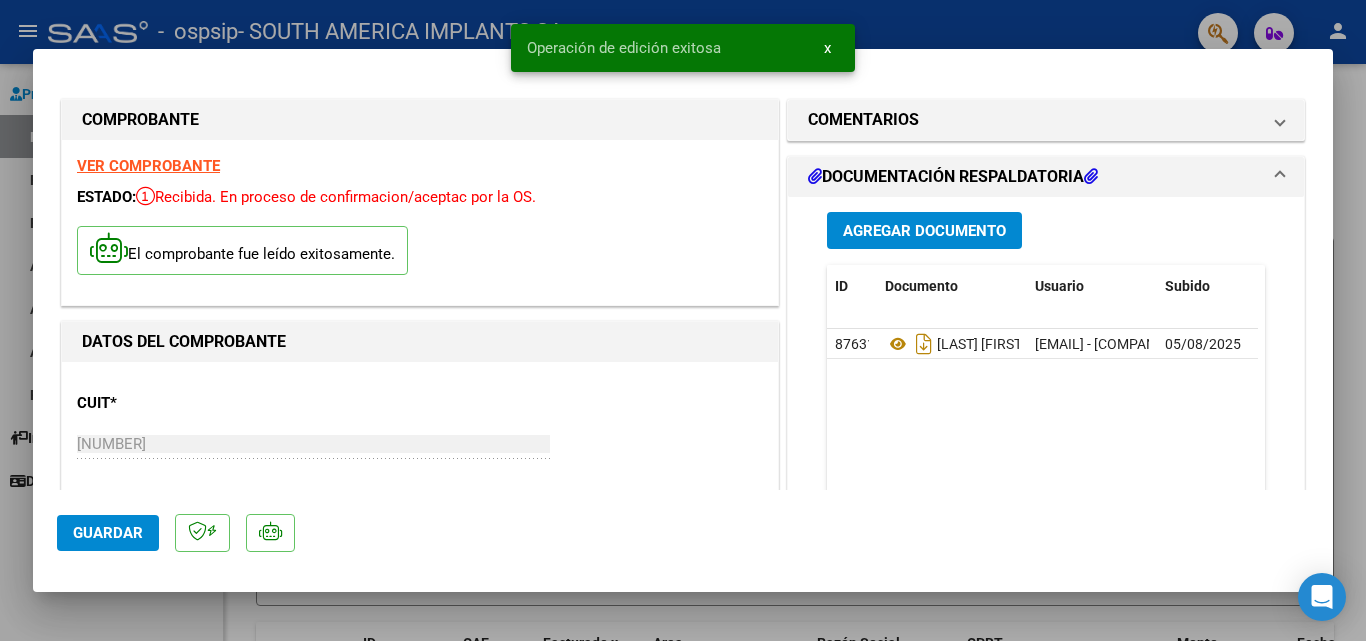 click at bounding box center [683, 320] 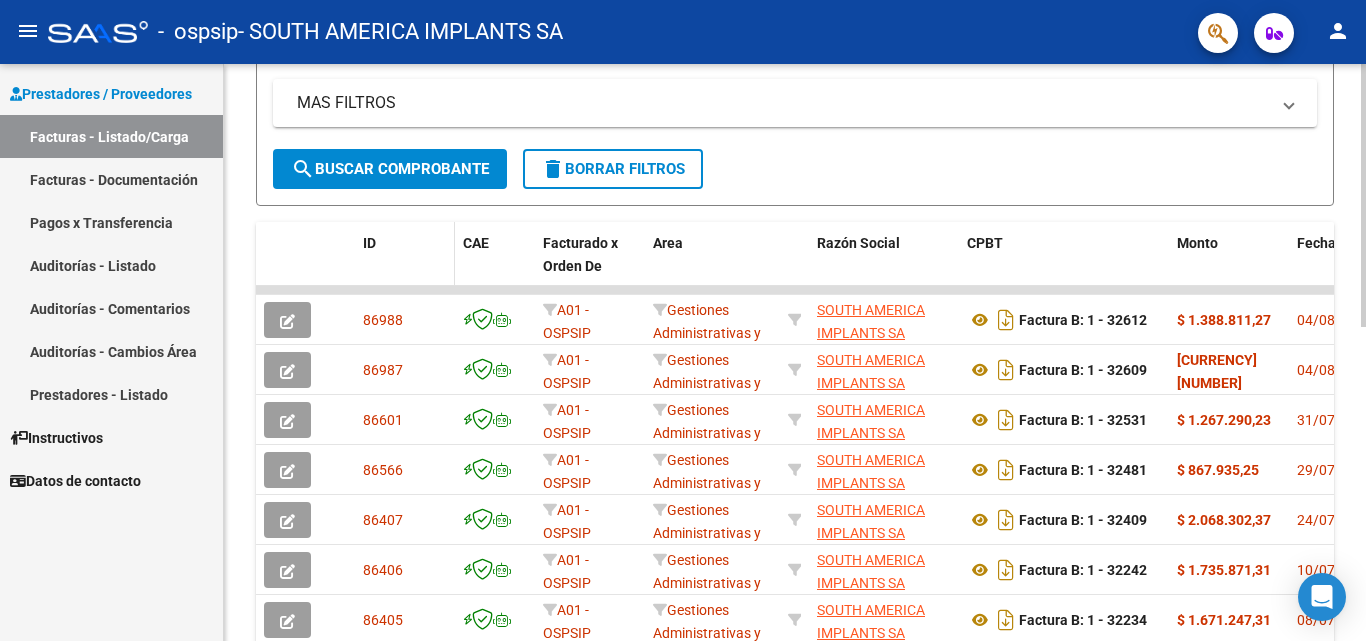 scroll, scrollTop: 0, scrollLeft: 0, axis: both 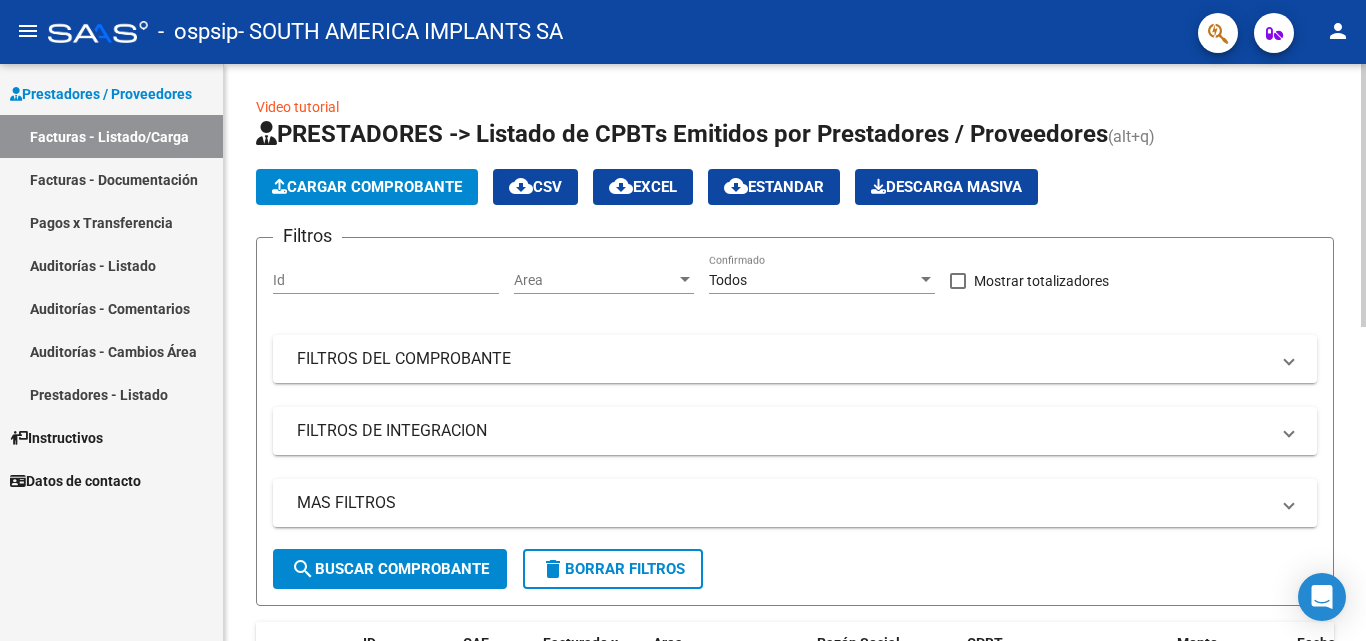 click on "Cargar Comprobante" 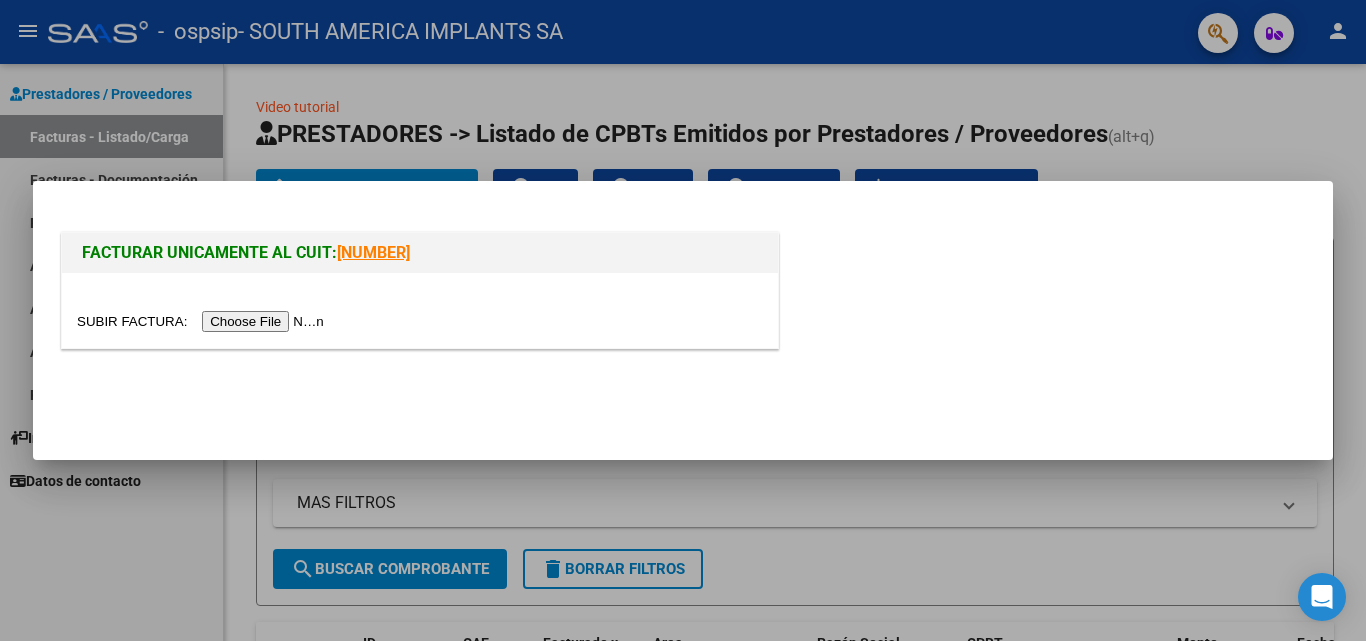 click at bounding box center [203, 321] 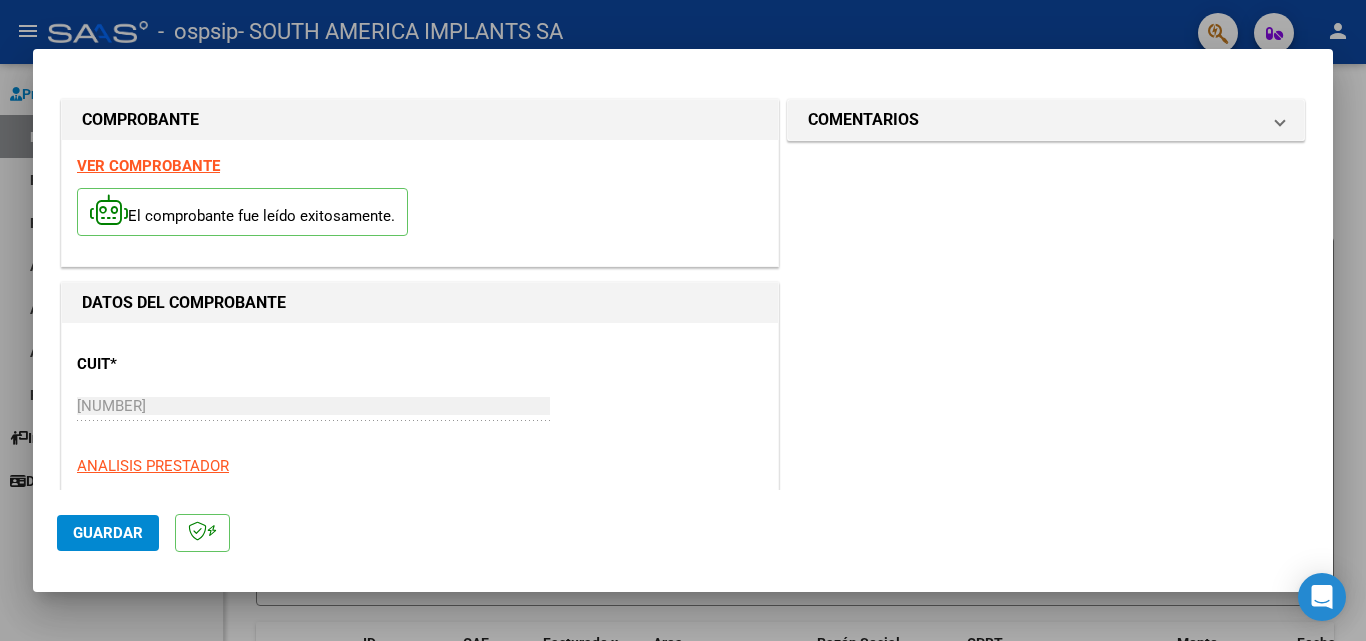 click on "Guardar" 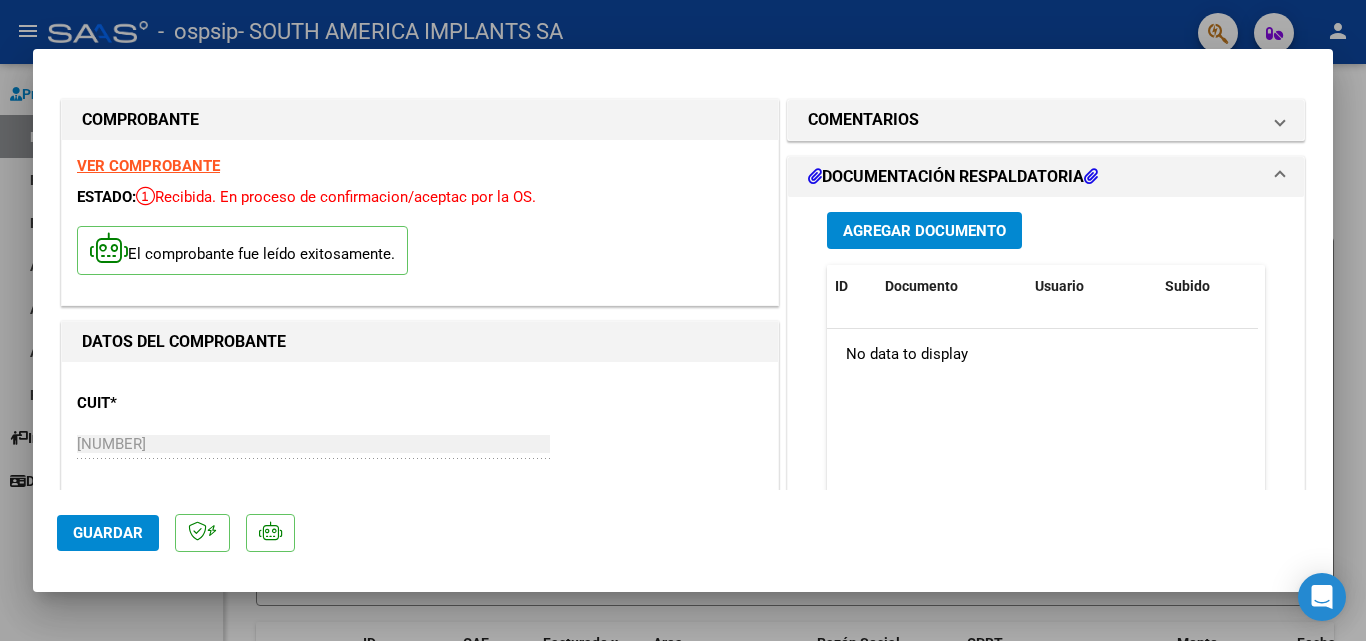 click on "Agregar Documento" at bounding box center [924, 230] 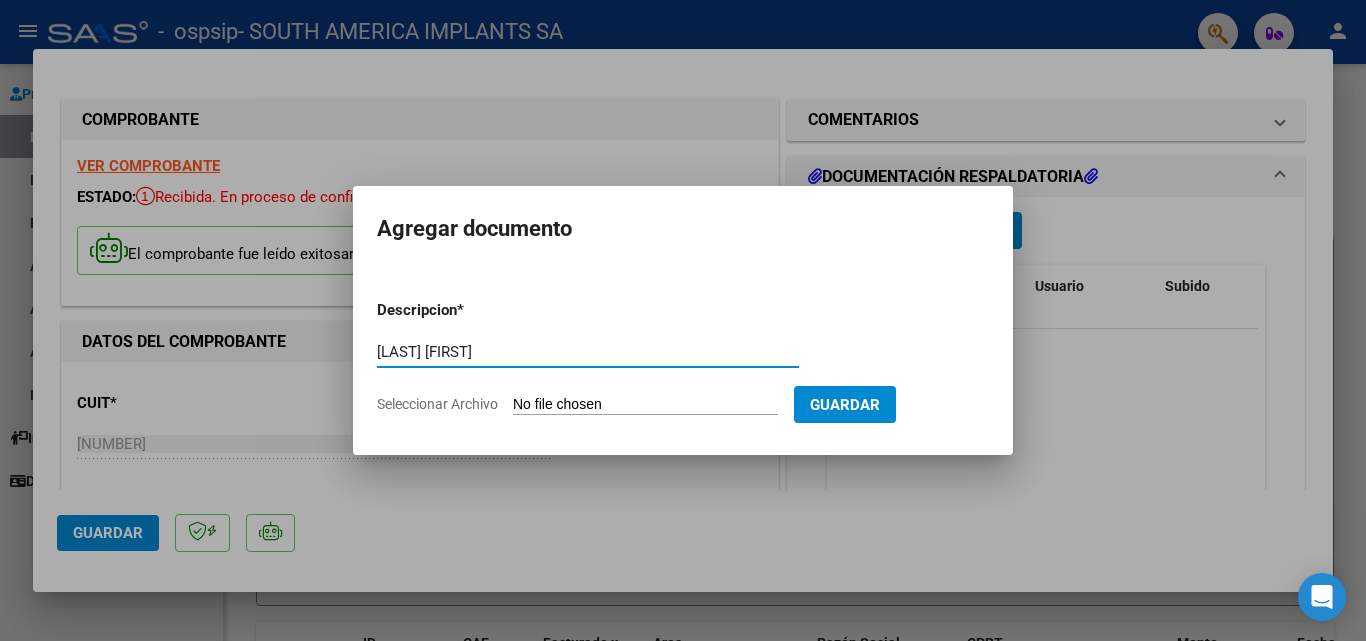 type on "[LAST] [FIRST]" 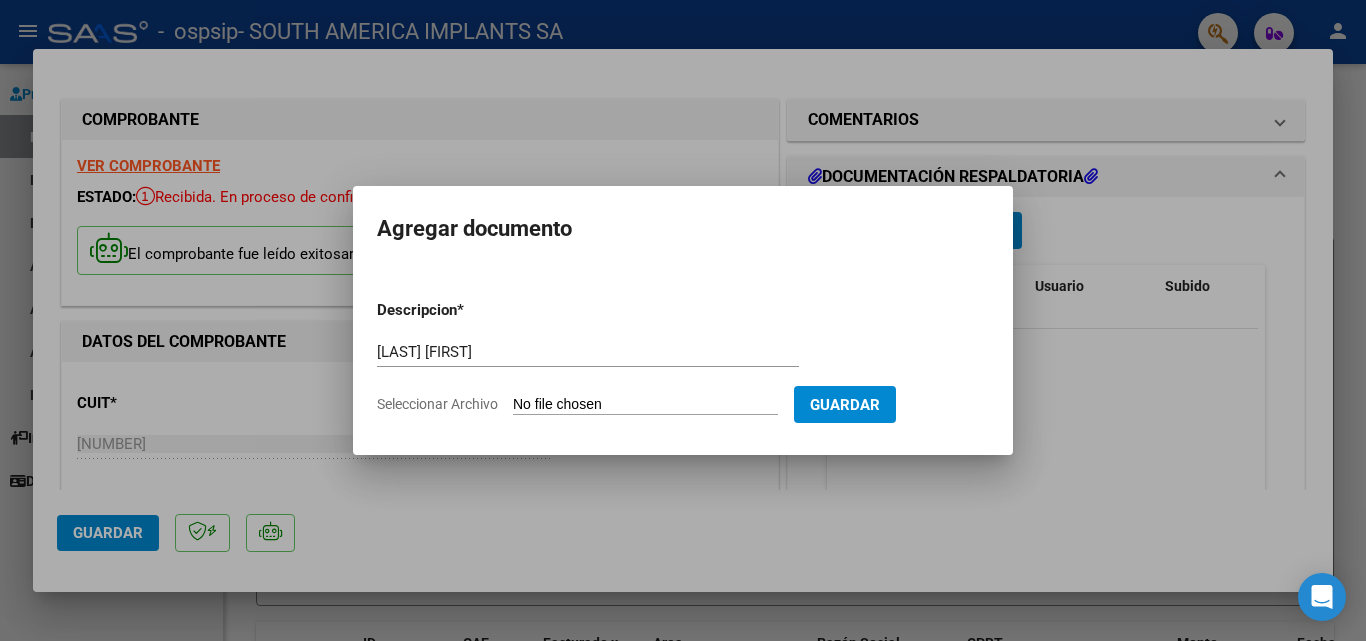 click on "Seleccionar Archivo" 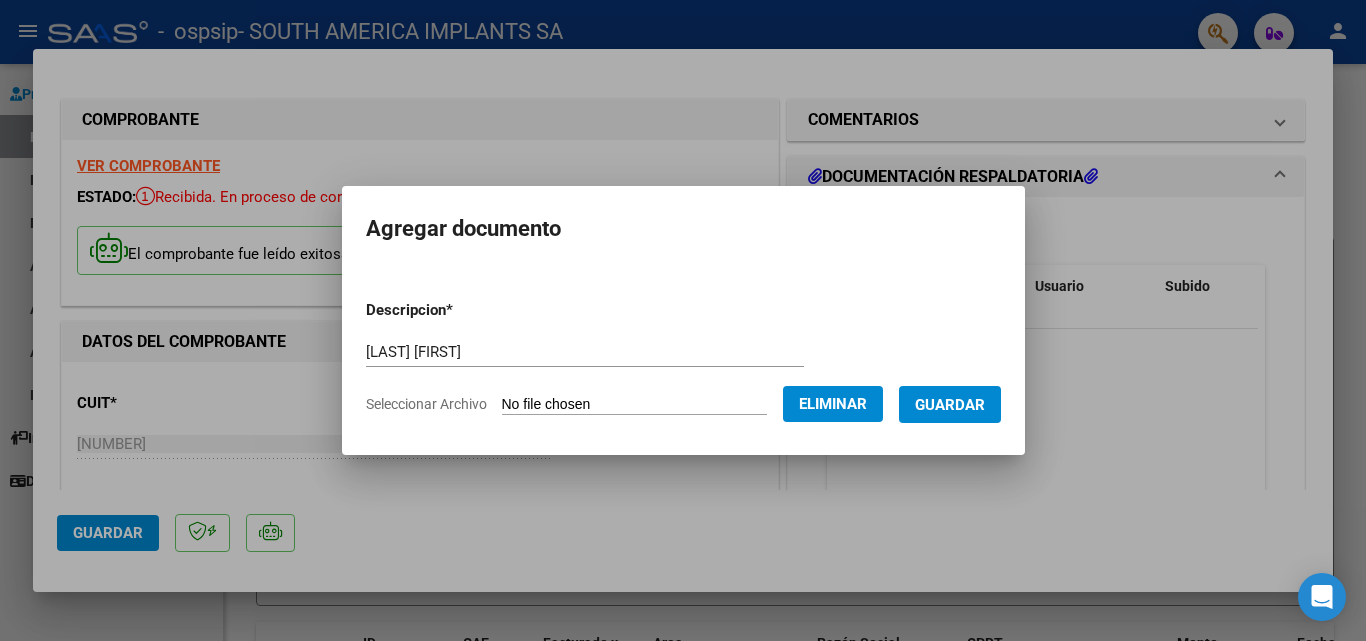 click on "Guardar" at bounding box center (950, 405) 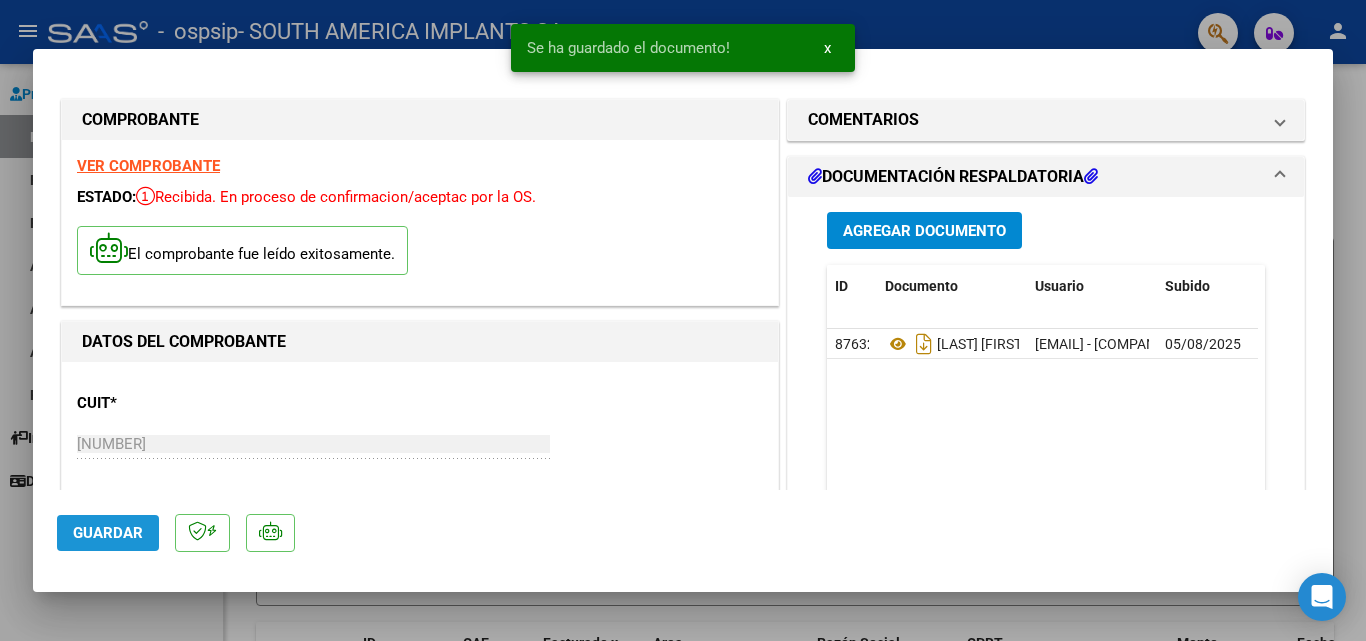 click on "Guardar" 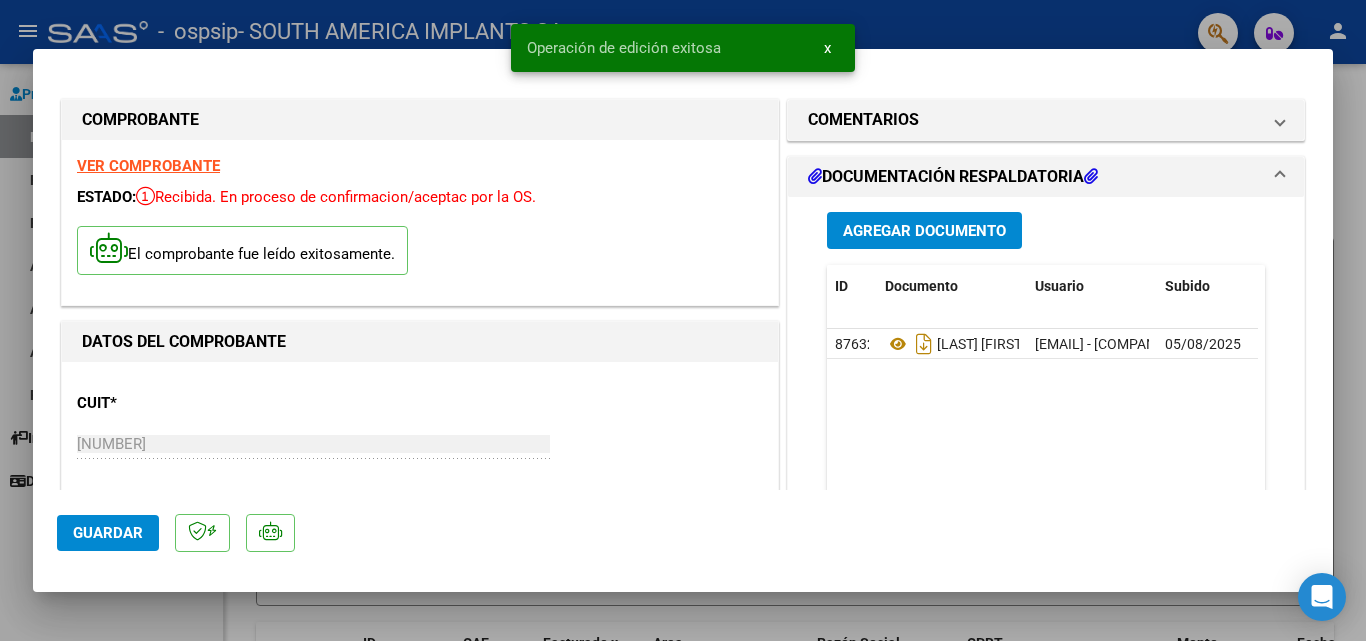 click at bounding box center (683, 320) 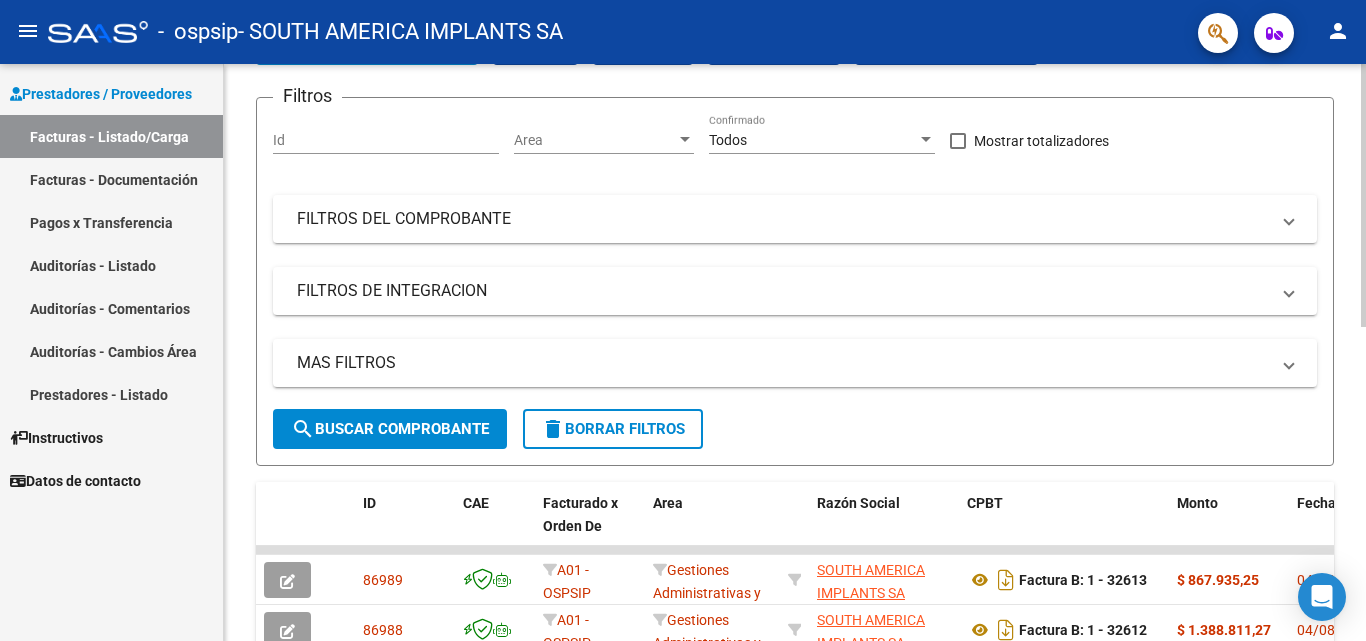 scroll, scrollTop: 0, scrollLeft: 0, axis: both 